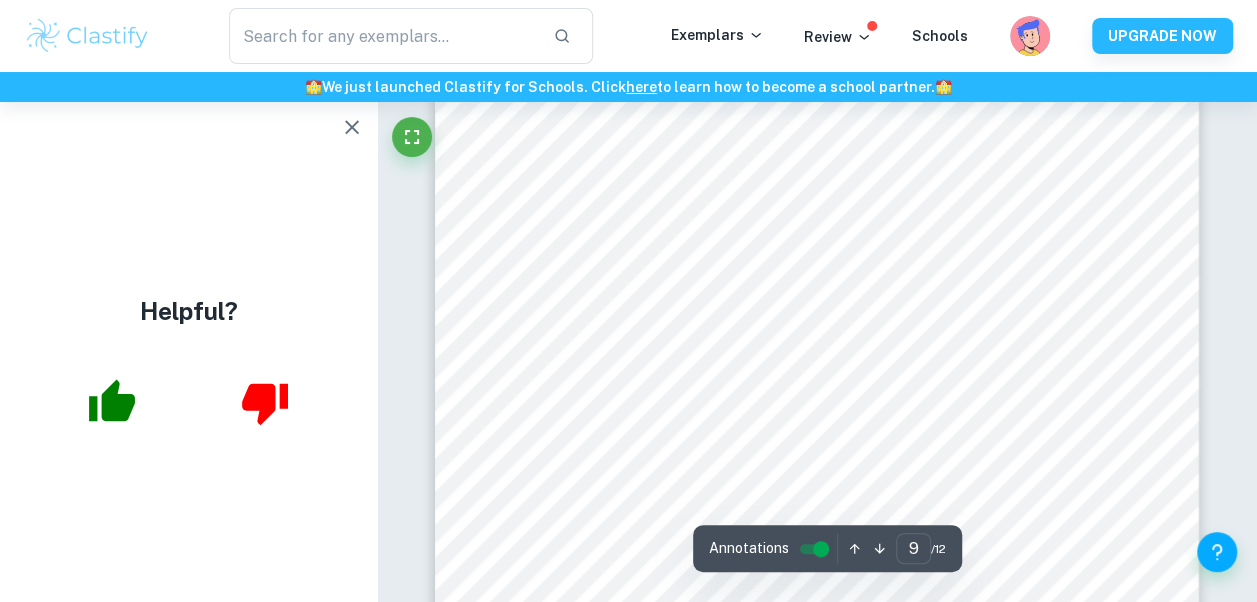 scroll, scrollTop: 8807, scrollLeft: 0, axis: vertical 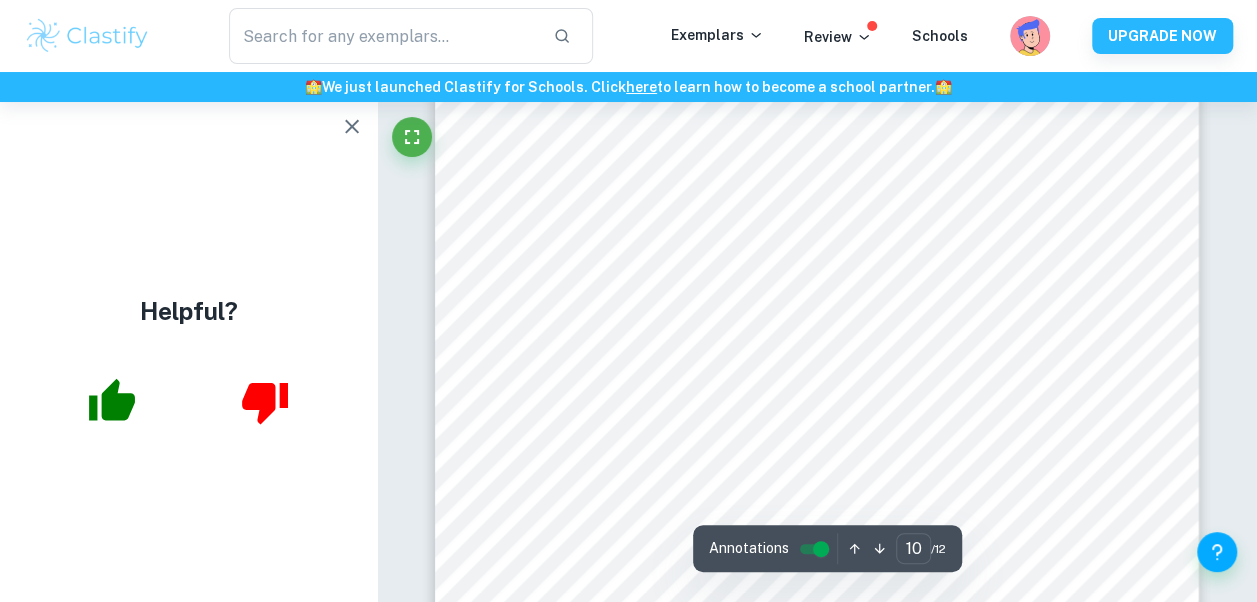 type on "9" 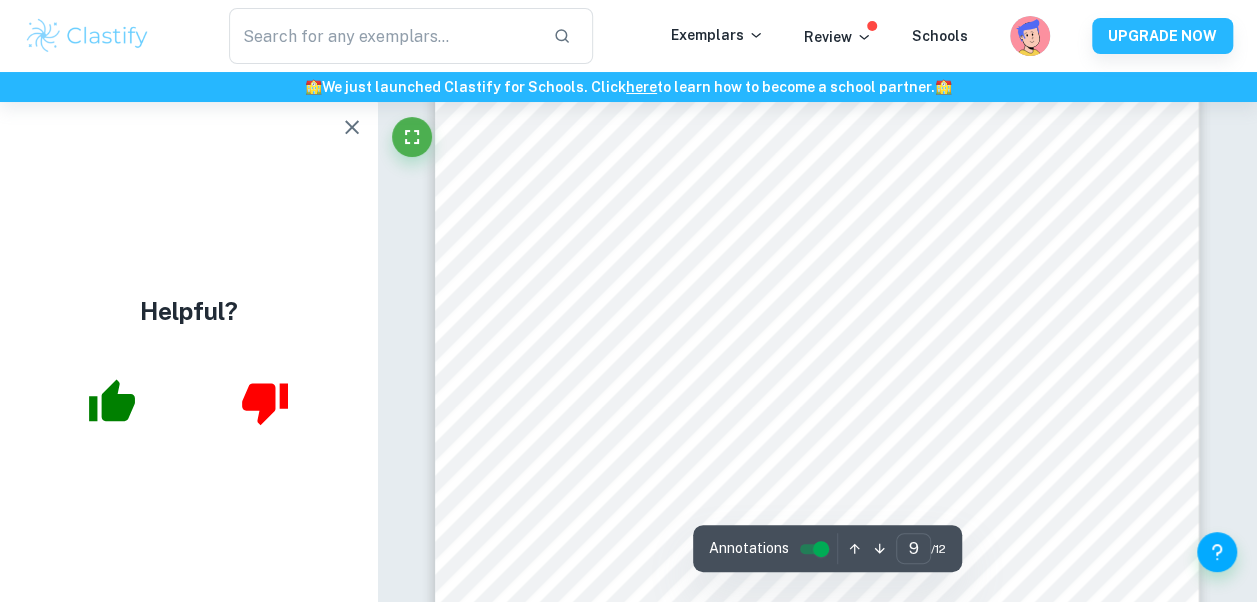 scroll, scrollTop: 8607, scrollLeft: 0, axis: vertical 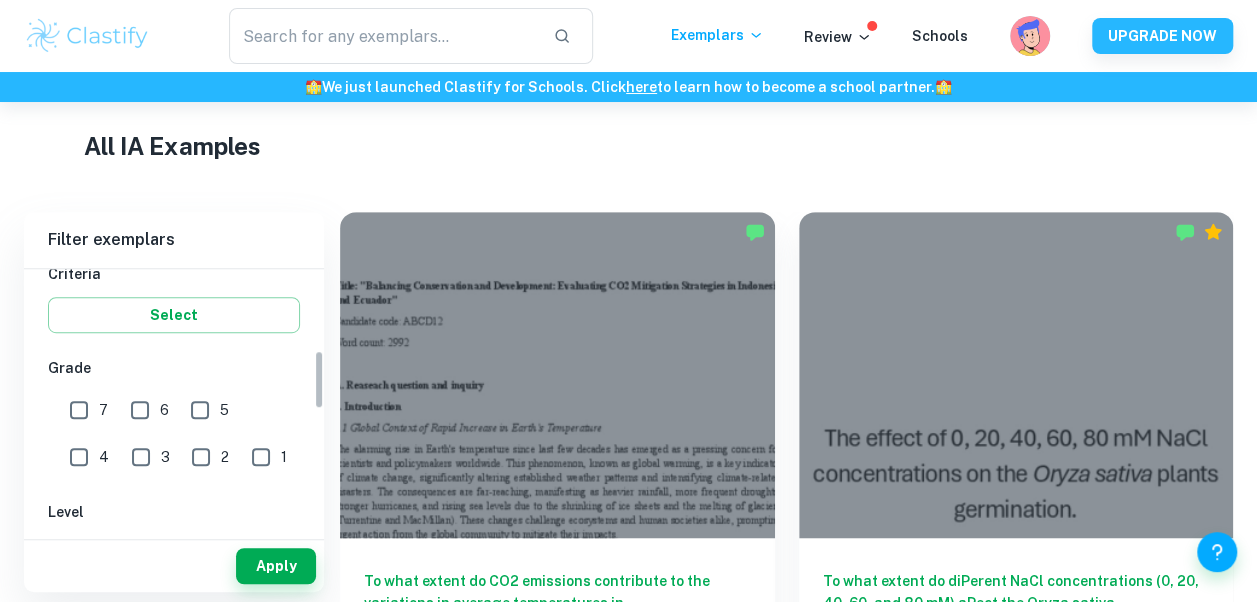 click on "7" at bounding box center [79, 410] 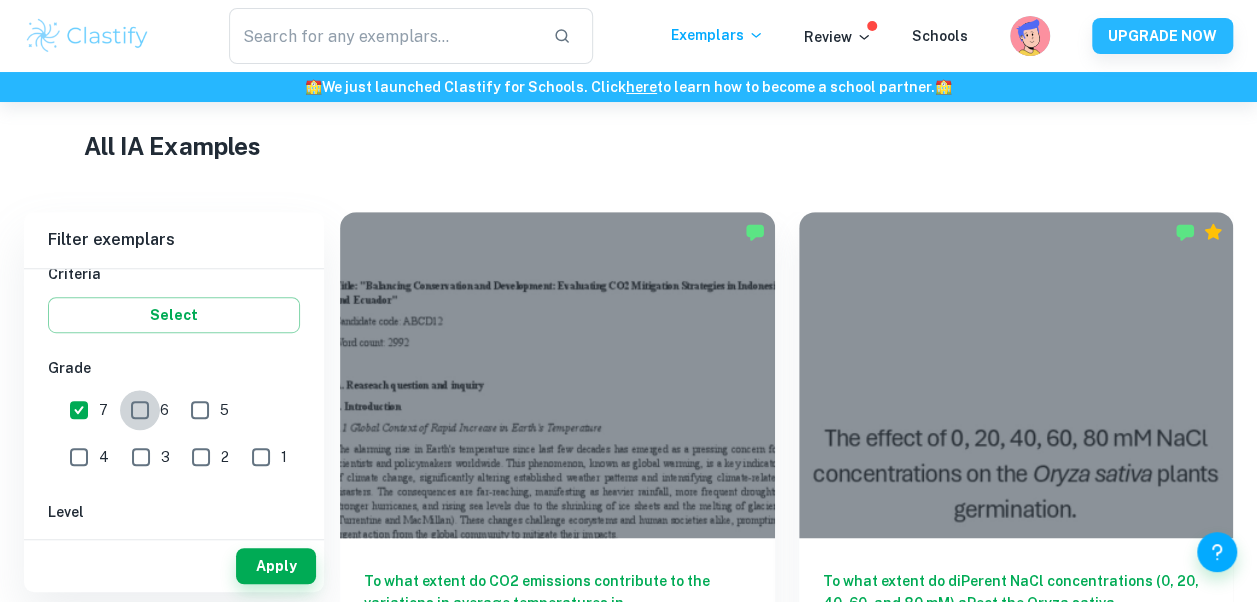click on "6" at bounding box center (140, 410) 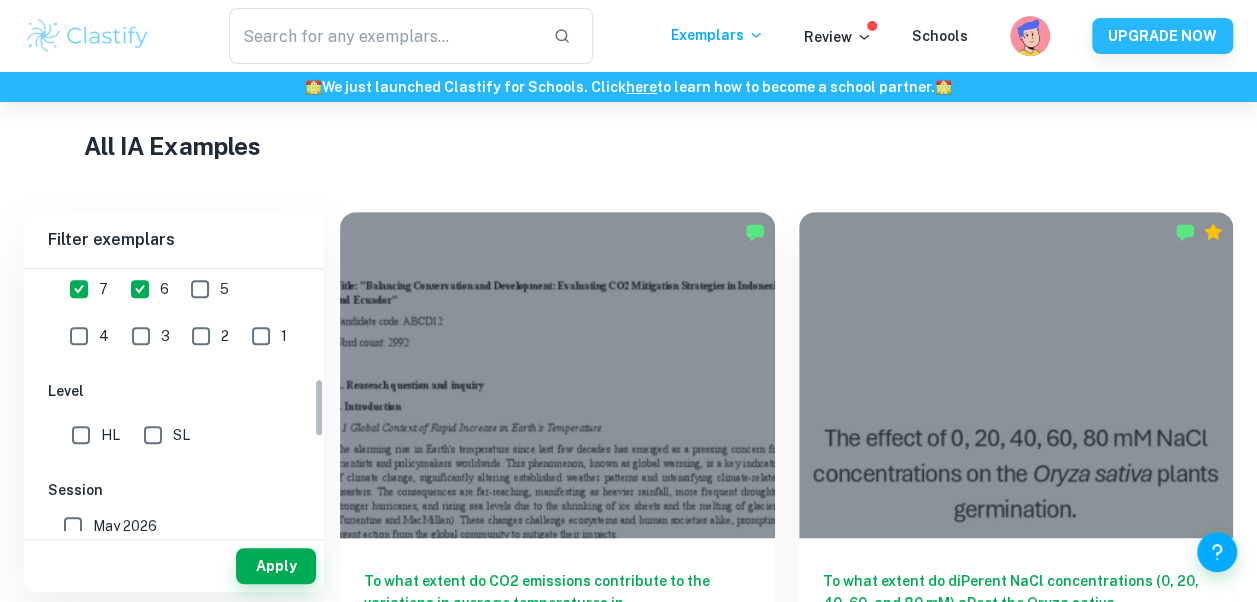 scroll, scrollTop: 480, scrollLeft: 0, axis: vertical 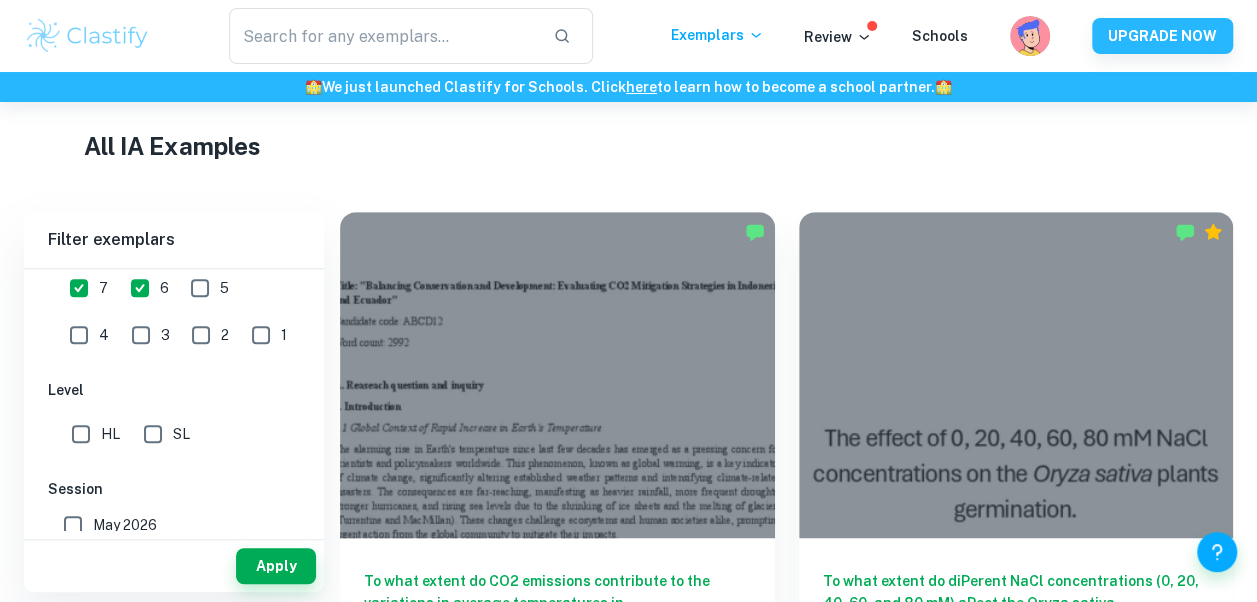 click on "7" at bounding box center (79, 288) 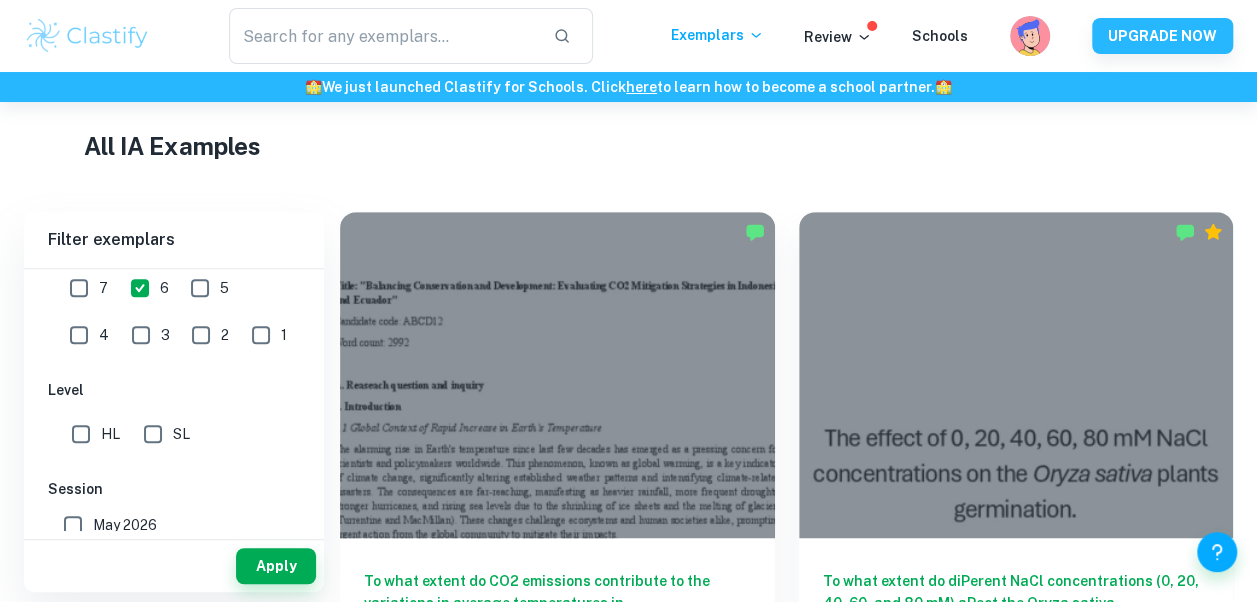 click on "HL" at bounding box center [81, 434] 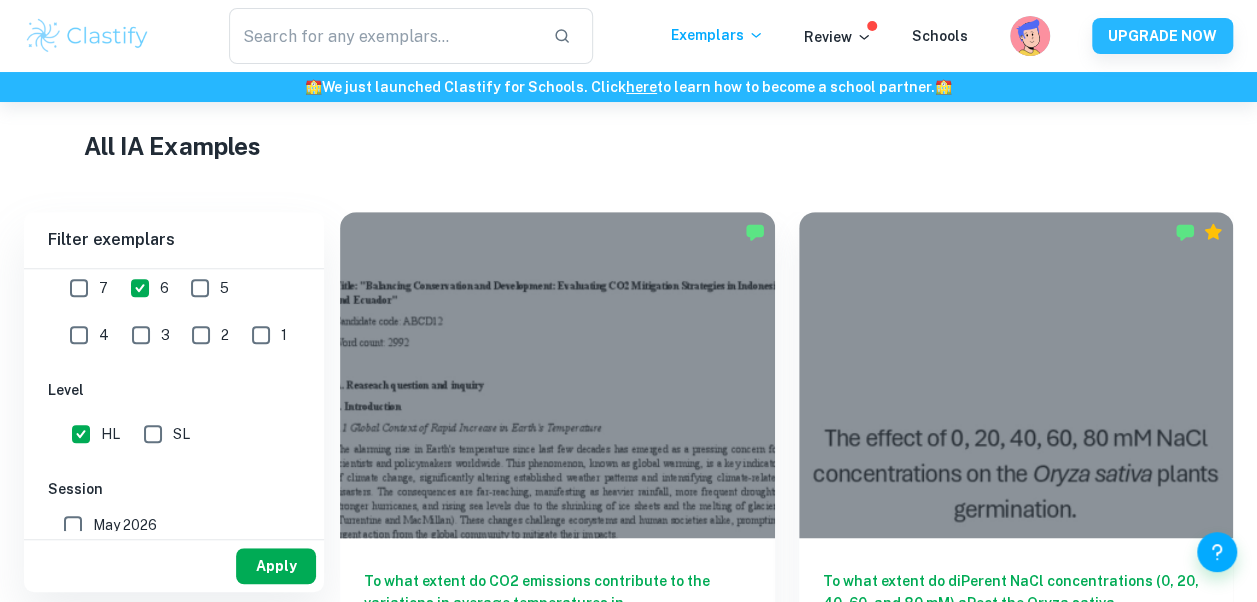 click on "Apply" at bounding box center (276, 566) 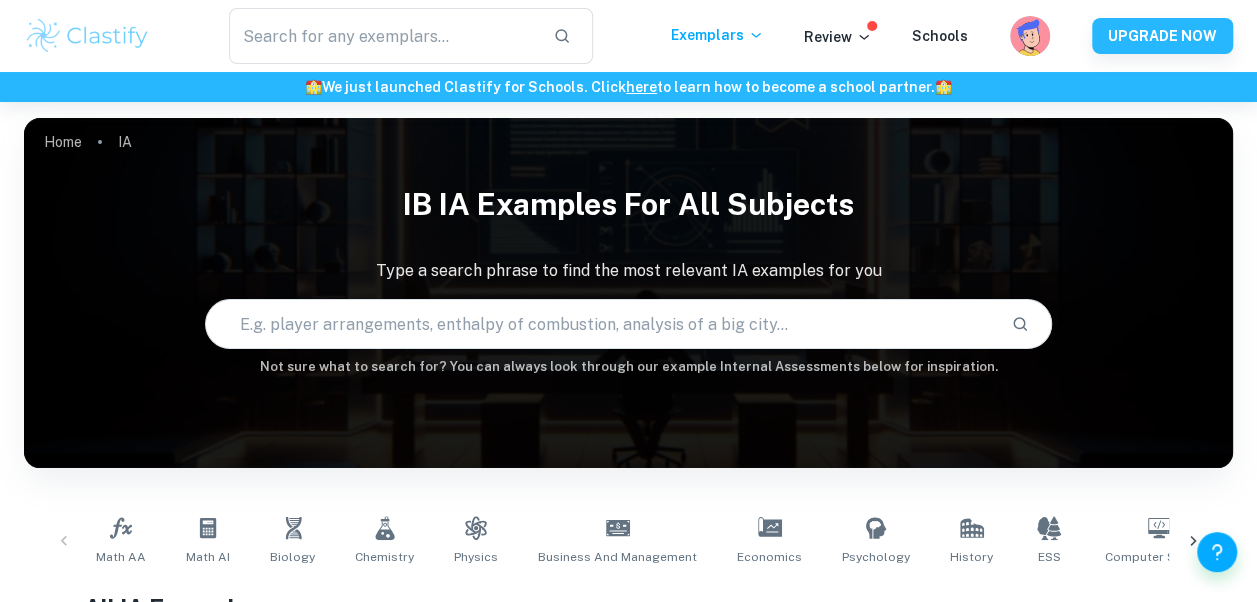 scroll, scrollTop: 221, scrollLeft: 0, axis: vertical 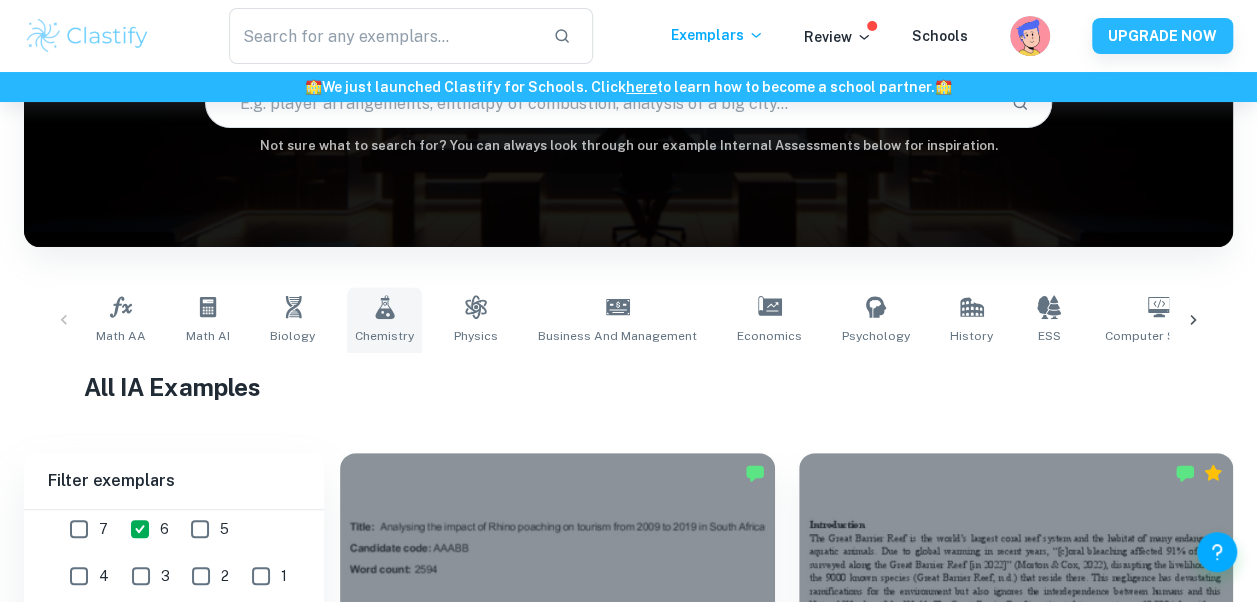 click on "Chemistry" at bounding box center (384, 336) 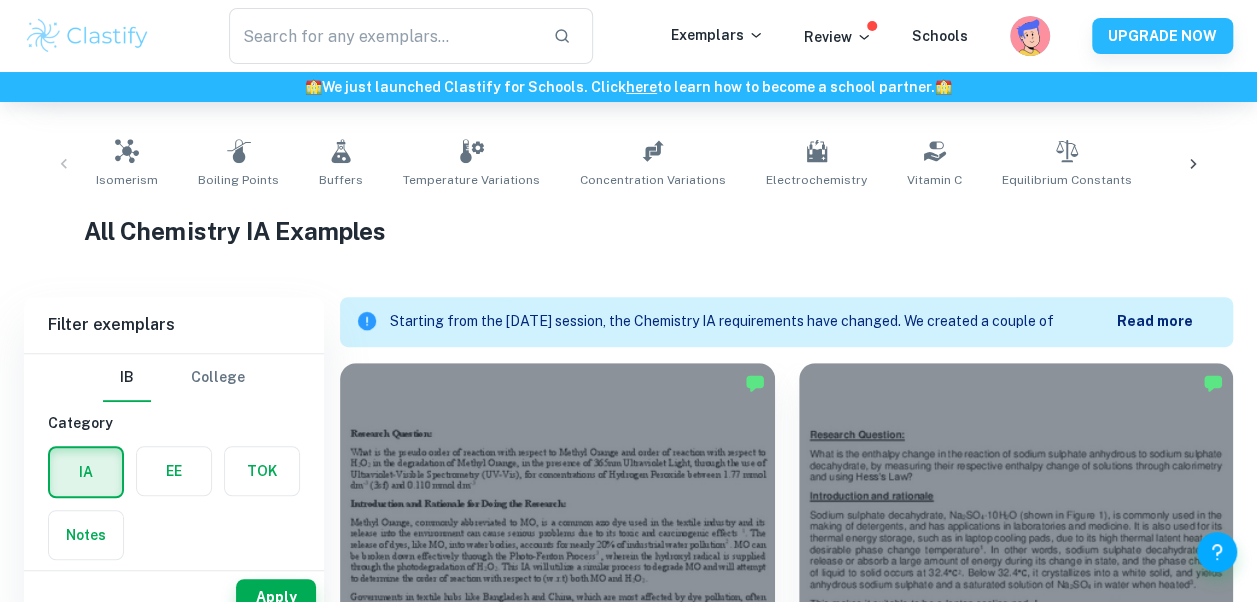 scroll, scrollTop: 568, scrollLeft: 0, axis: vertical 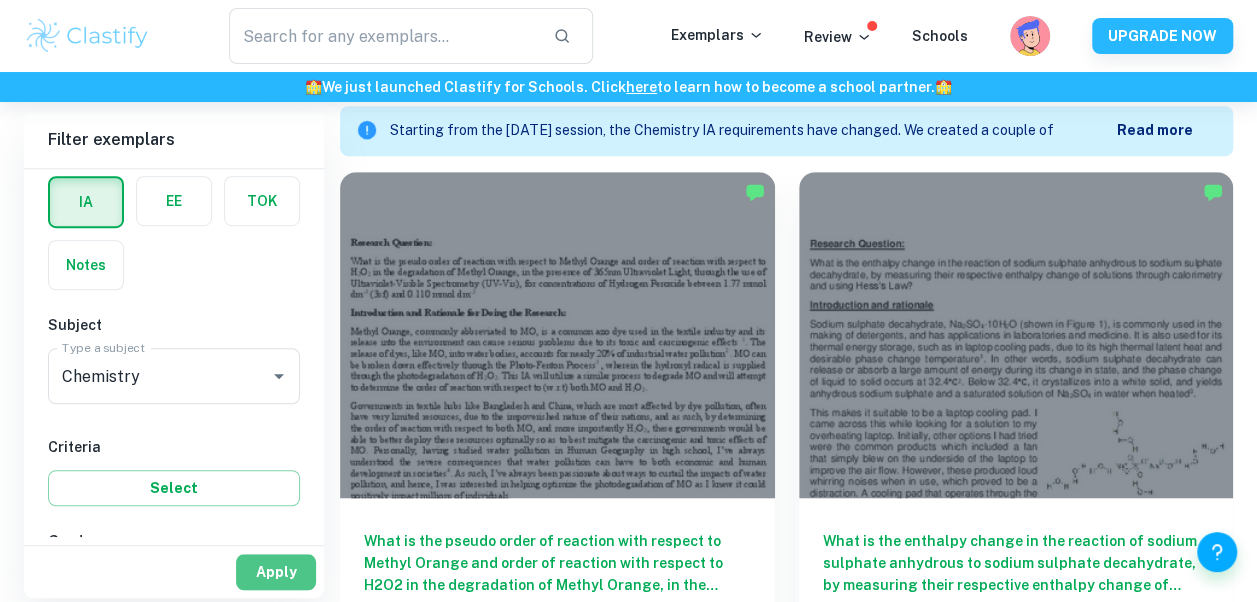 click on "Apply" at bounding box center (276, 572) 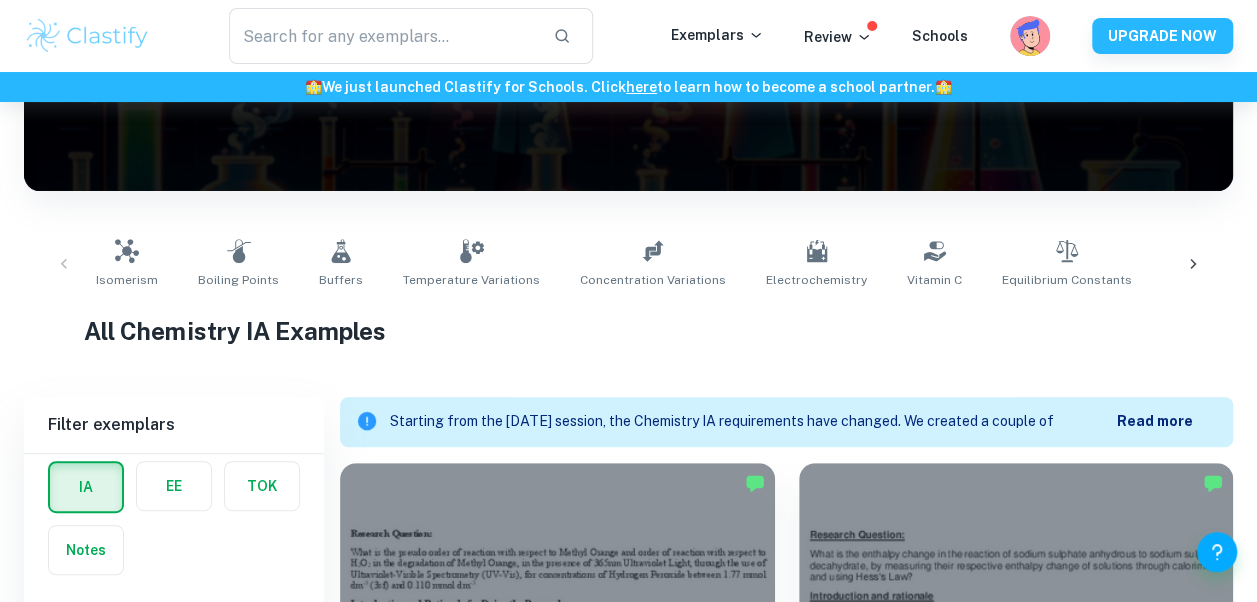 scroll, scrollTop: 208, scrollLeft: 0, axis: vertical 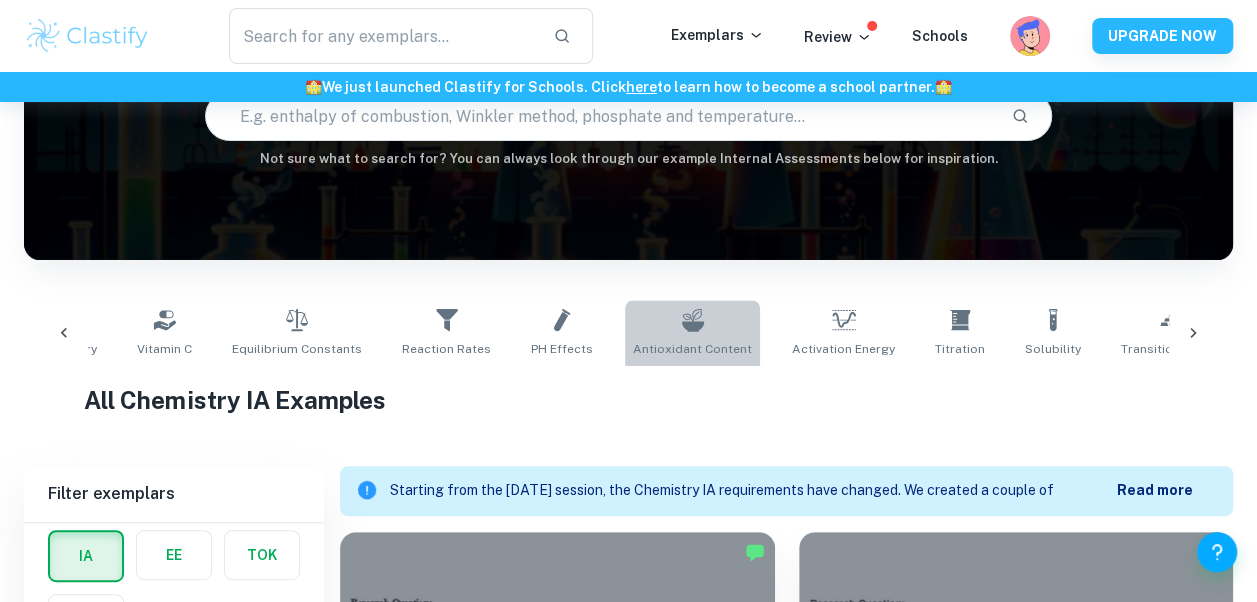 click on "Antioxidant Content" at bounding box center [692, 333] 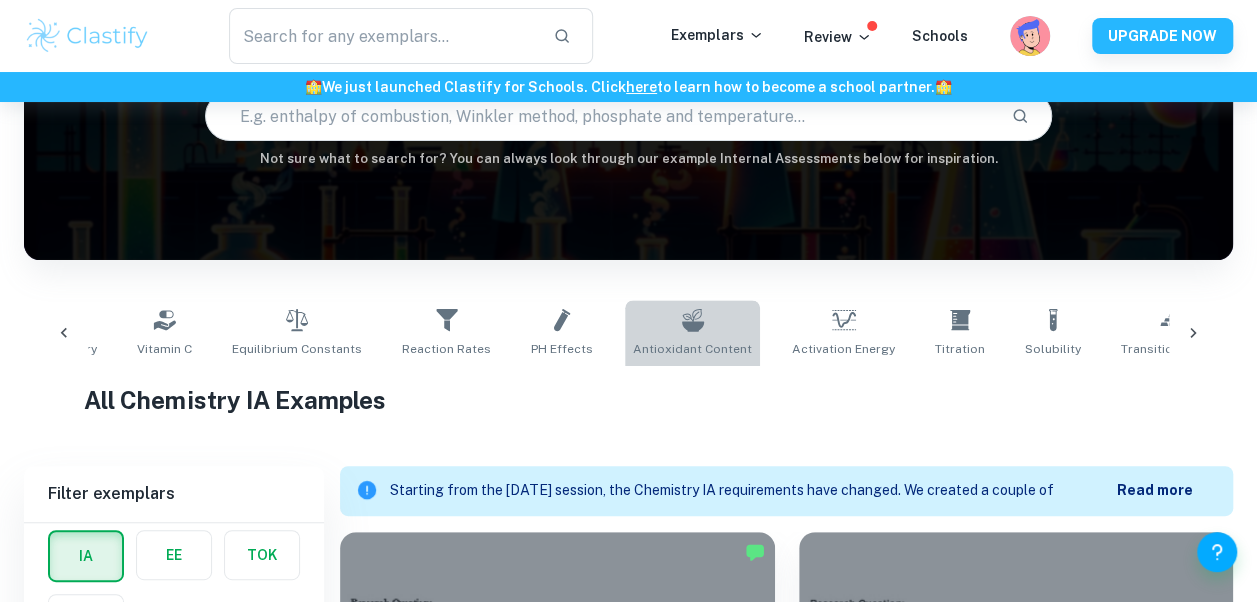 type on "Antioxidant Content" 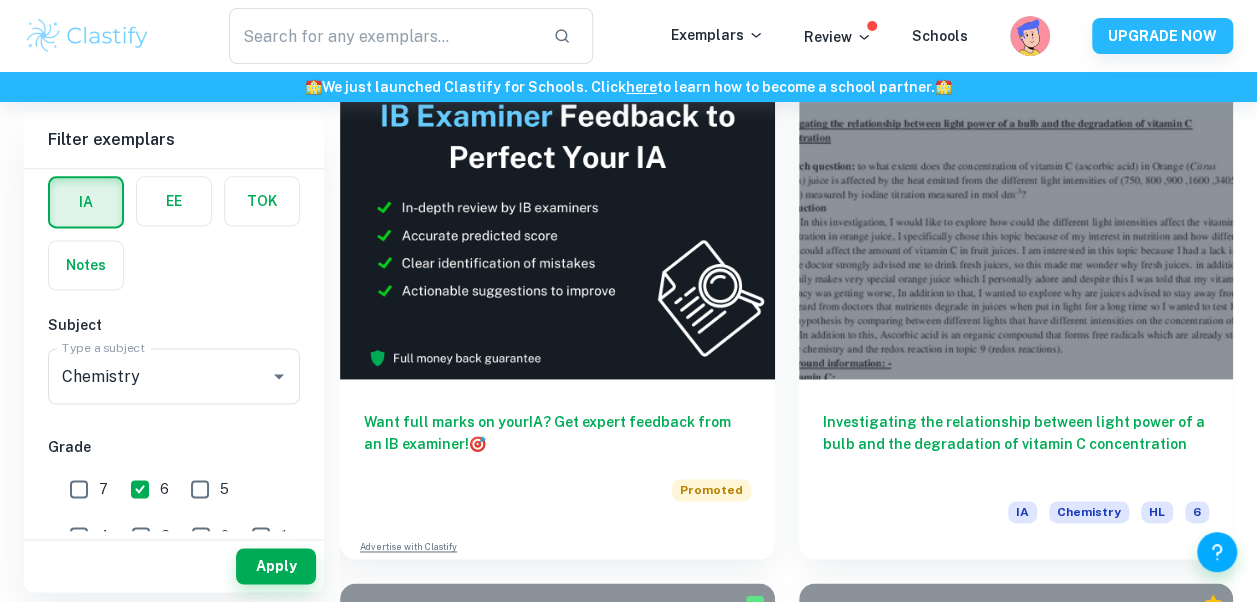 scroll, scrollTop: 1218, scrollLeft: 0, axis: vertical 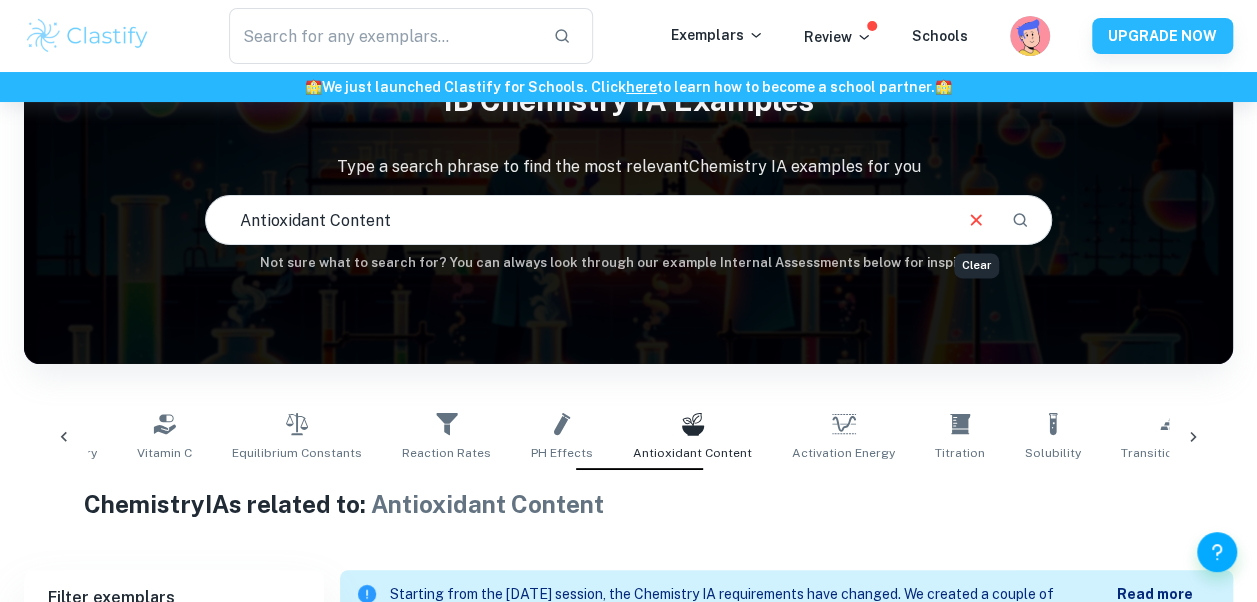 click 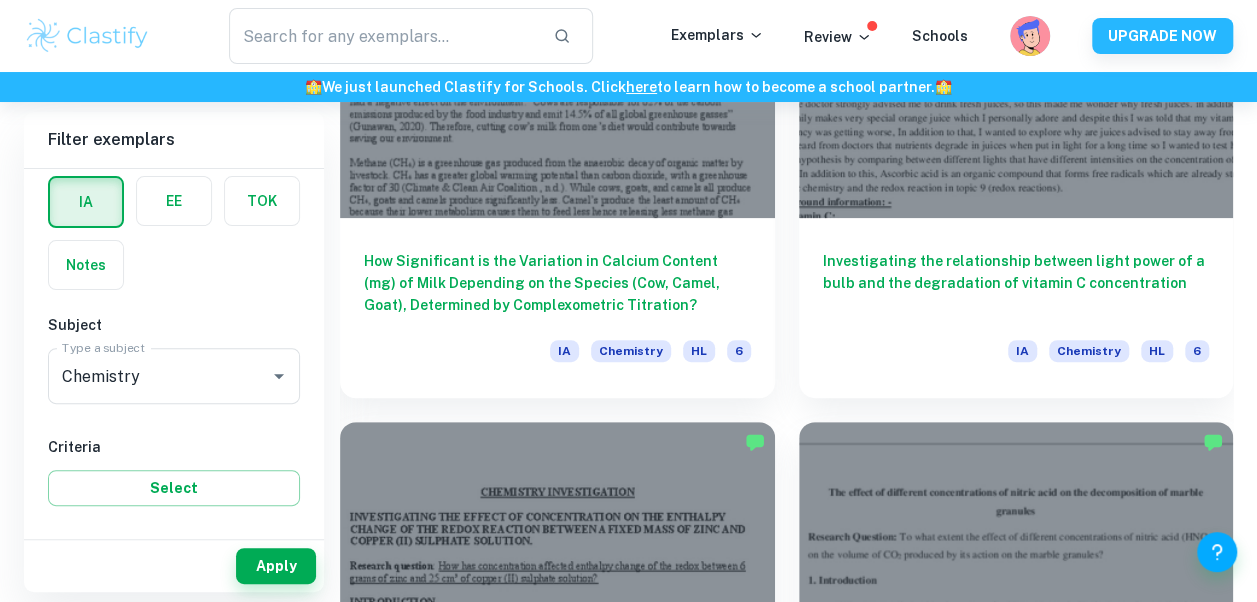 scroll, scrollTop: 11570, scrollLeft: 0, axis: vertical 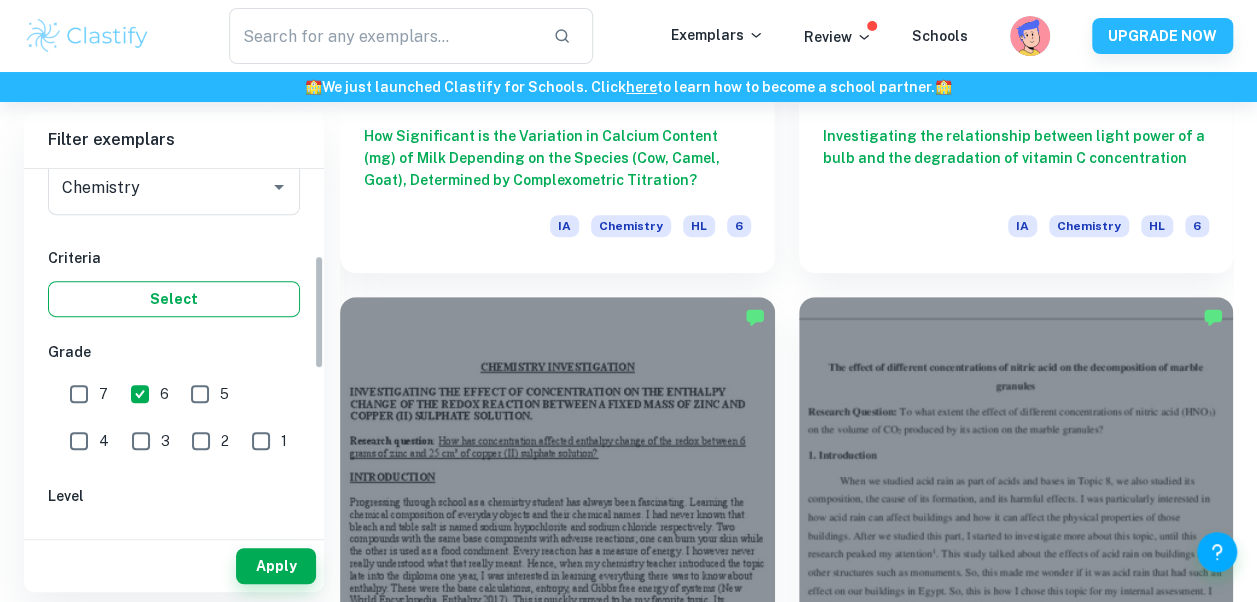 click on "Select" at bounding box center (174, 299) 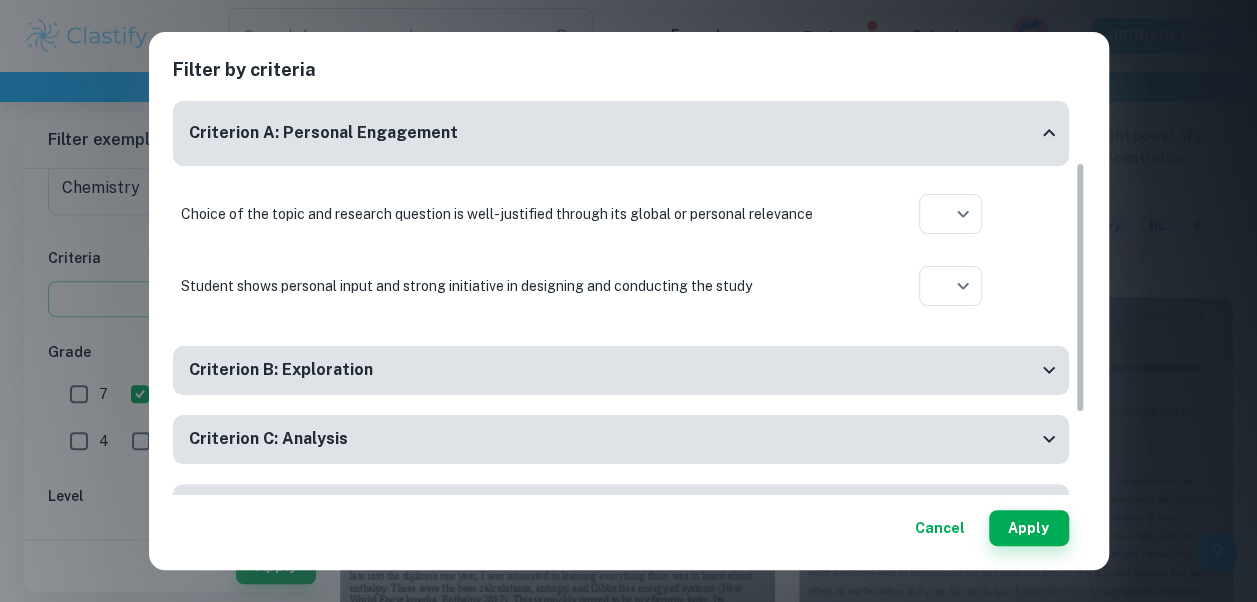 scroll, scrollTop: 0, scrollLeft: 0, axis: both 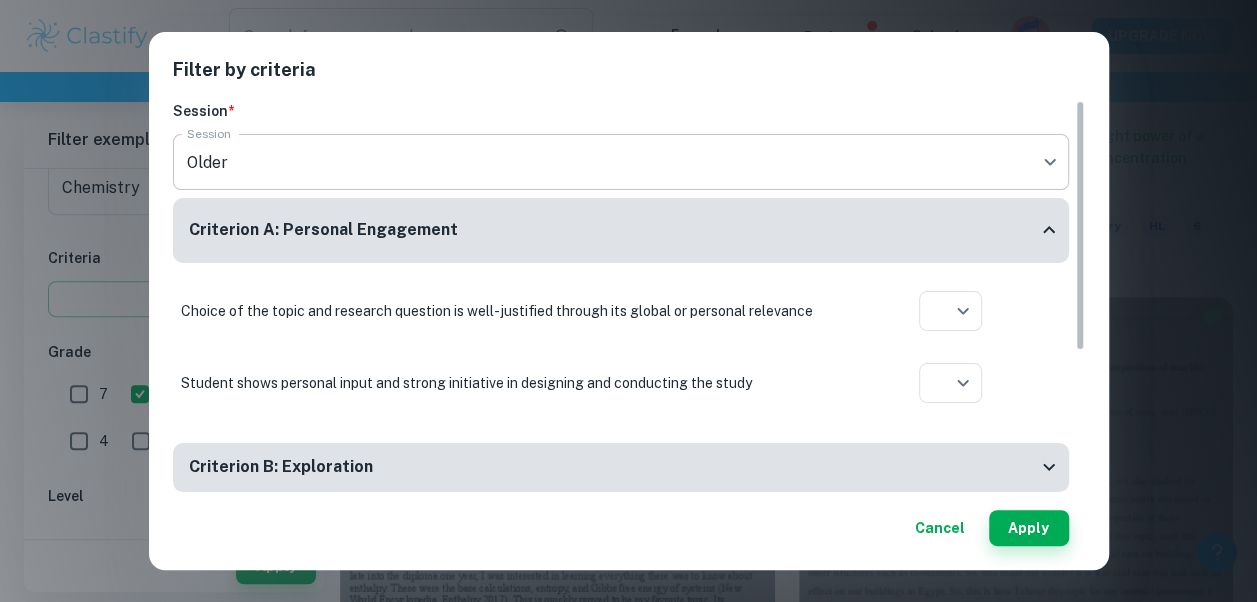 click on "We value your privacy We use cookies to enhance your browsing experience, serve personalised ads or content, and analyse our traffic. By clicking "Accept All", you consent to our use of cookies.   Cookie Policy Customise   Reject All   Accept All   Customise Consent Preferences   We use cookies to help you navigate efficiently and perform certain functions. You will find detailed information about all cookies under each consent category below. The cookies that are categorised as "Necessary" are stored on your browser as they are essential for enabling the basic functionalities of the site. ...  Show more For more information on how Google's third-party cookies operate and handle your data, see:   Google Privacy Policy Necessary Always Active Necessary cookies are required to enable the basic features of this site, such as providing secure log-in or adjusting your consent preferences. These cookies do not store any personally identifiable data. Functional Analytics Performance Advertisement Uncategorised" at bounding box center [628, -11167] 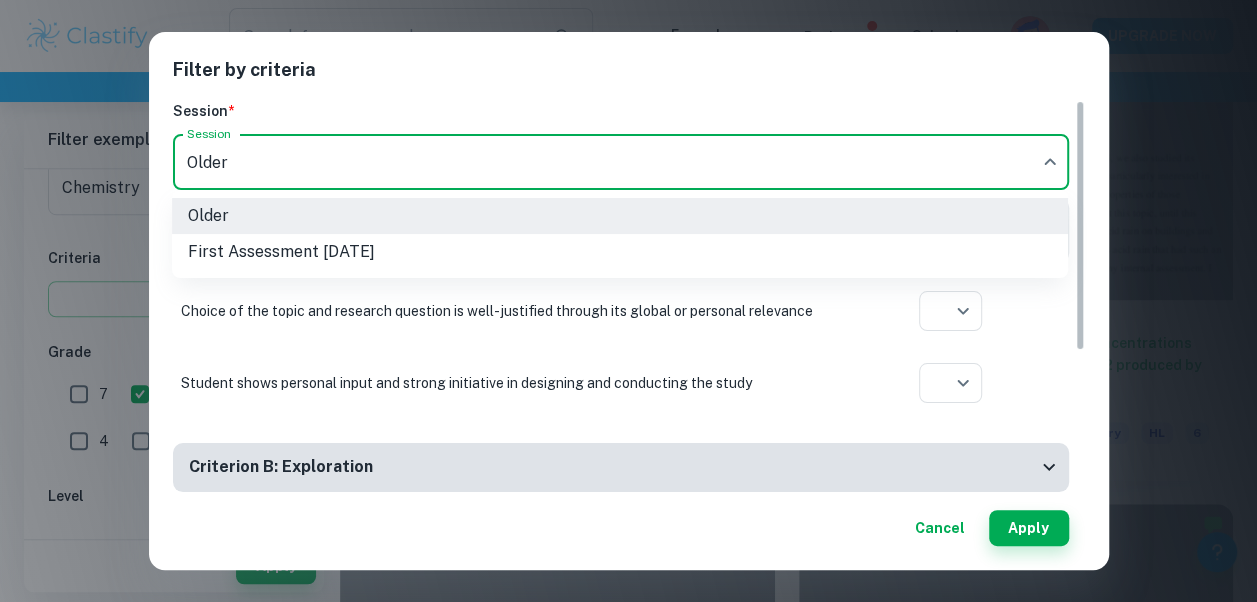 scroll, scrollTop: 11955, scrollLeft: 0, axis: vertical 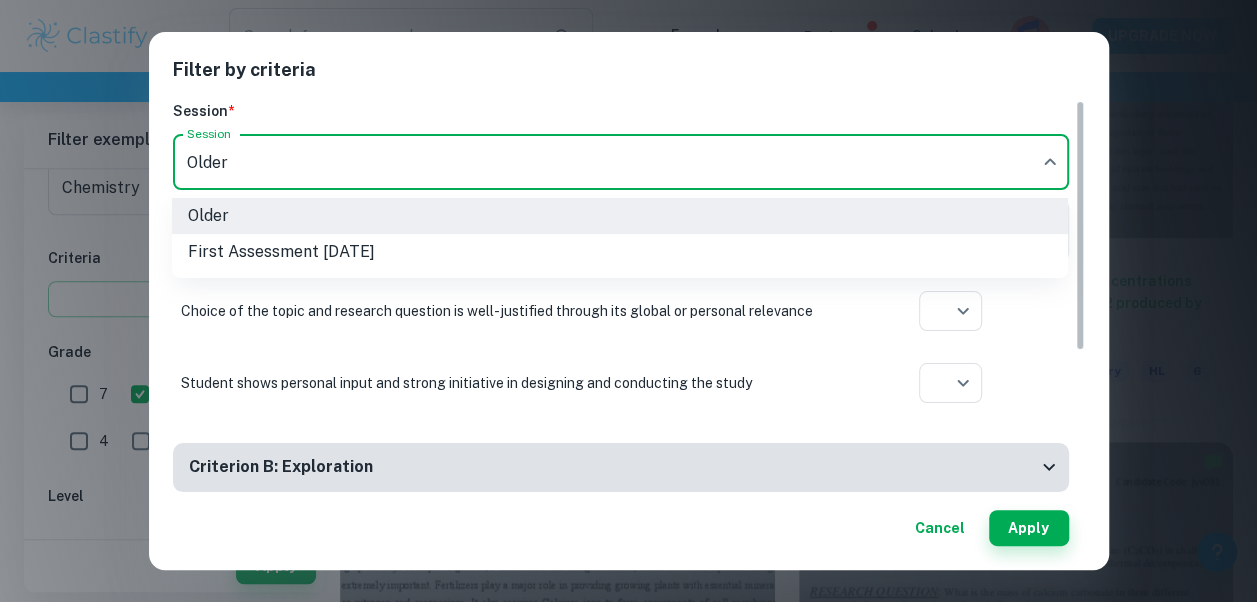 click at bounding box center (628, 301) 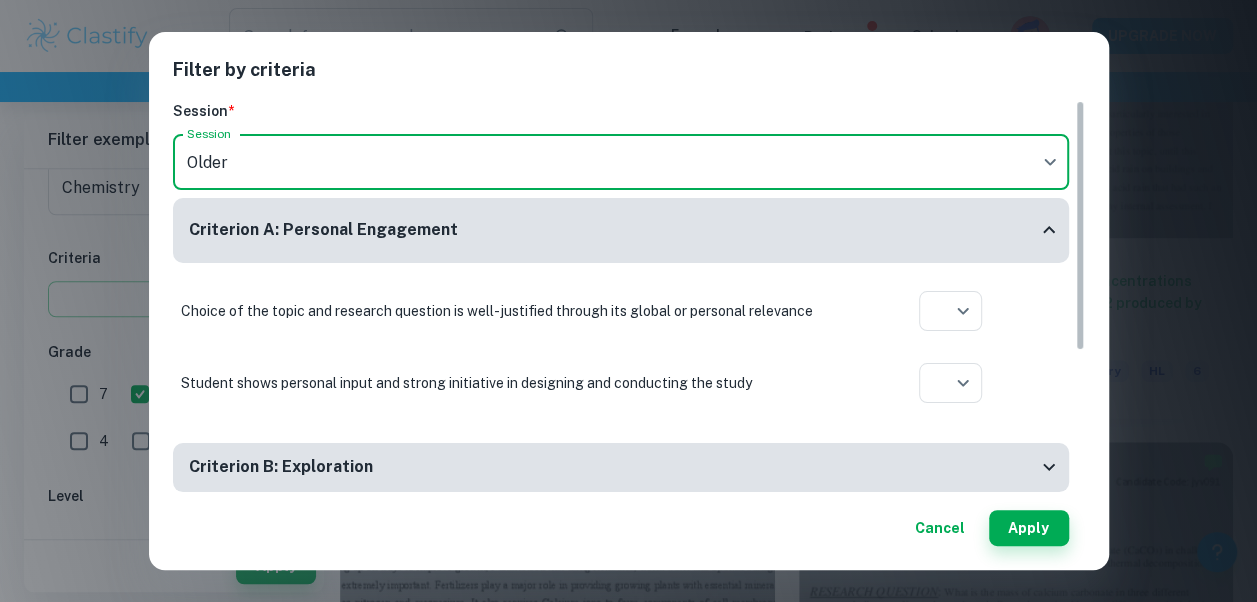 click on "Cancel" at bounding box center (940, 528) 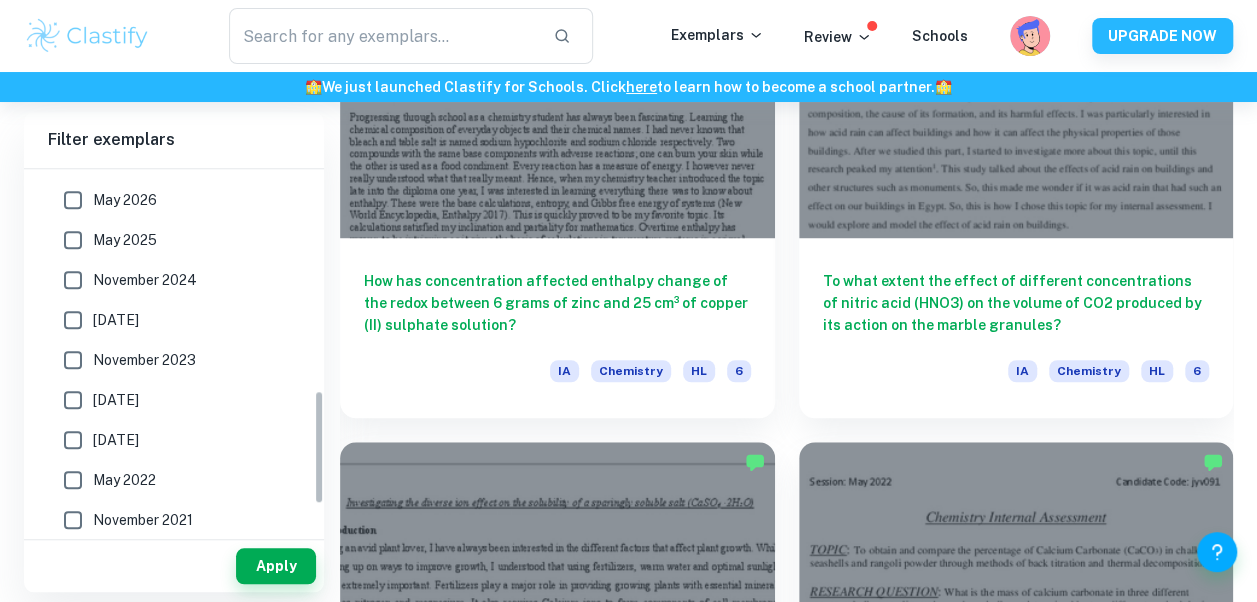 scroll, scrollTop: 792, scrollLeft: 0, axis: vertical 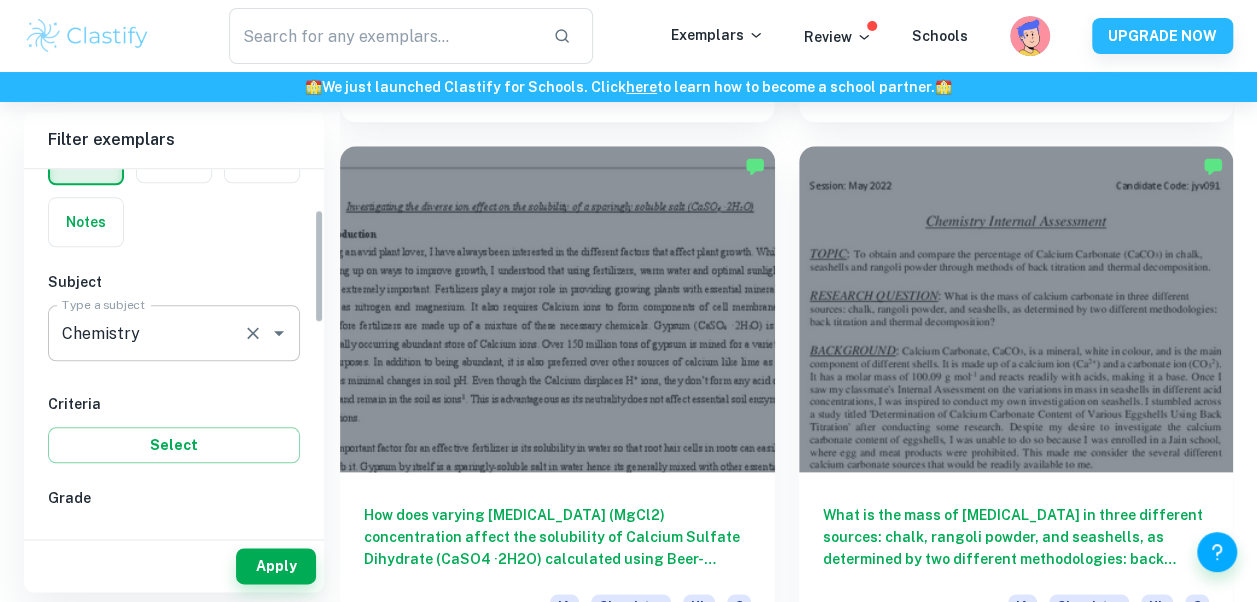 click on "Chemistry" at bounding box center (146, 333) 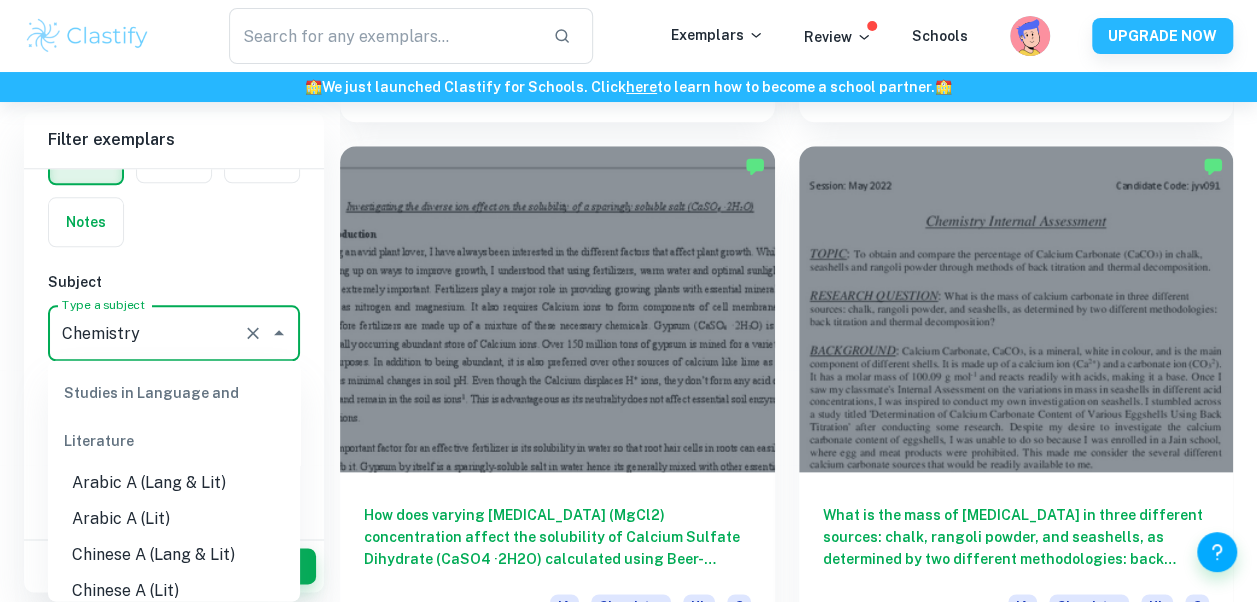 scroll, scrollTop: 2359, scrollLeft: 0, axis: vertical 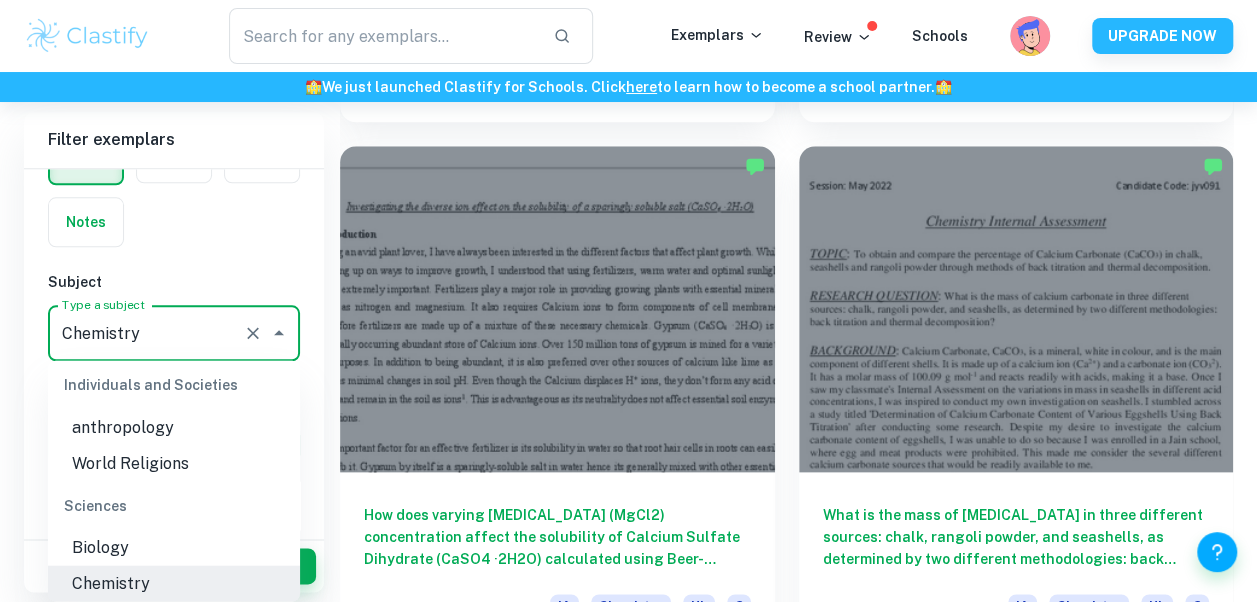 click on "IB College Category IA EE TOK Notes Subject Type a subject Chemistry Type a subject Criteria Select Grade 7 6 5 4 3 2 1 Level HL SL Session May 2026 May 2025 November 2024 May 2024 November 2023 May 2023 November 2022 May 2022 November 2021 May 2021 Other" at bounding box center (174, 619) 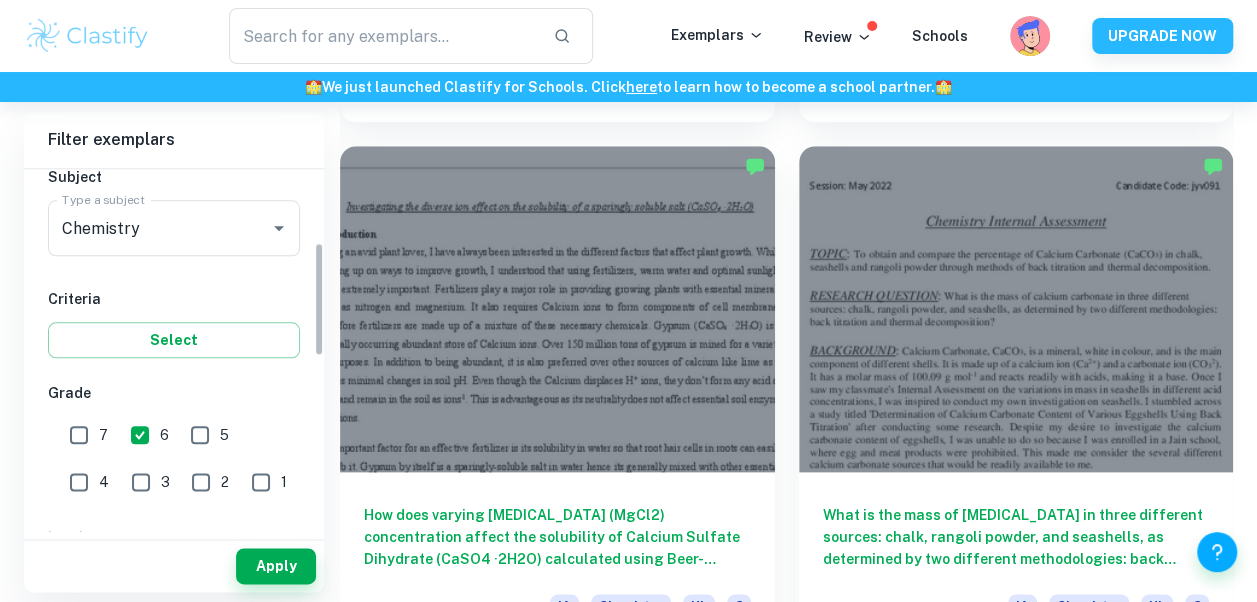 scroll, scrollTop: 233, scrollLeft: 0, axis: vertical 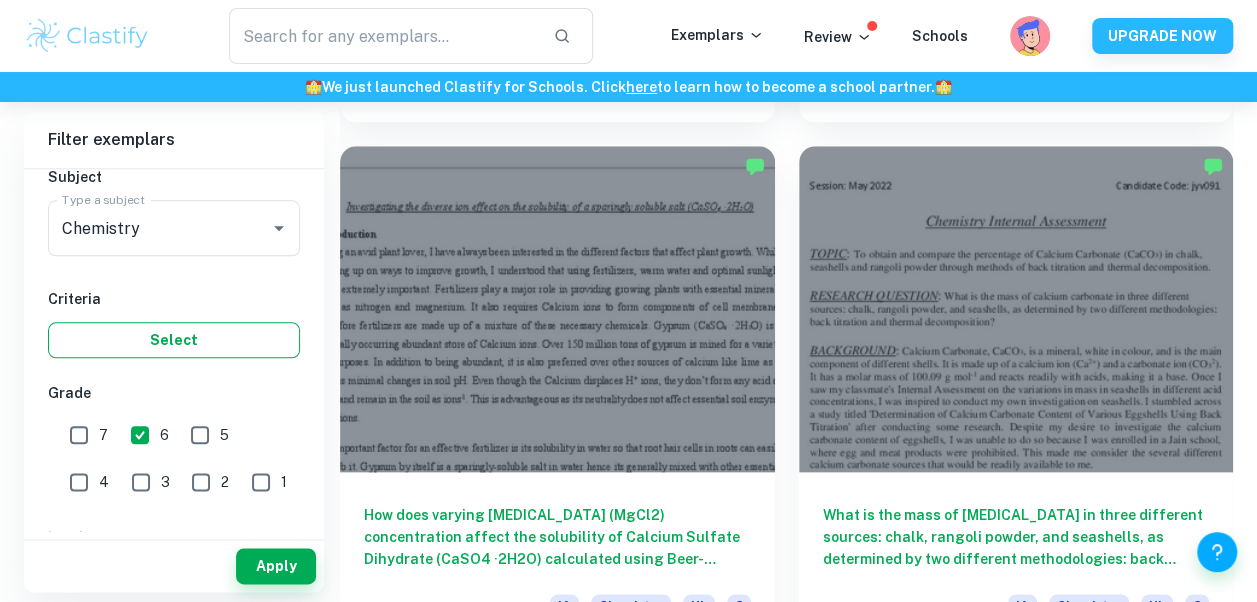 click on "Select" at bounding box center [174, 340] 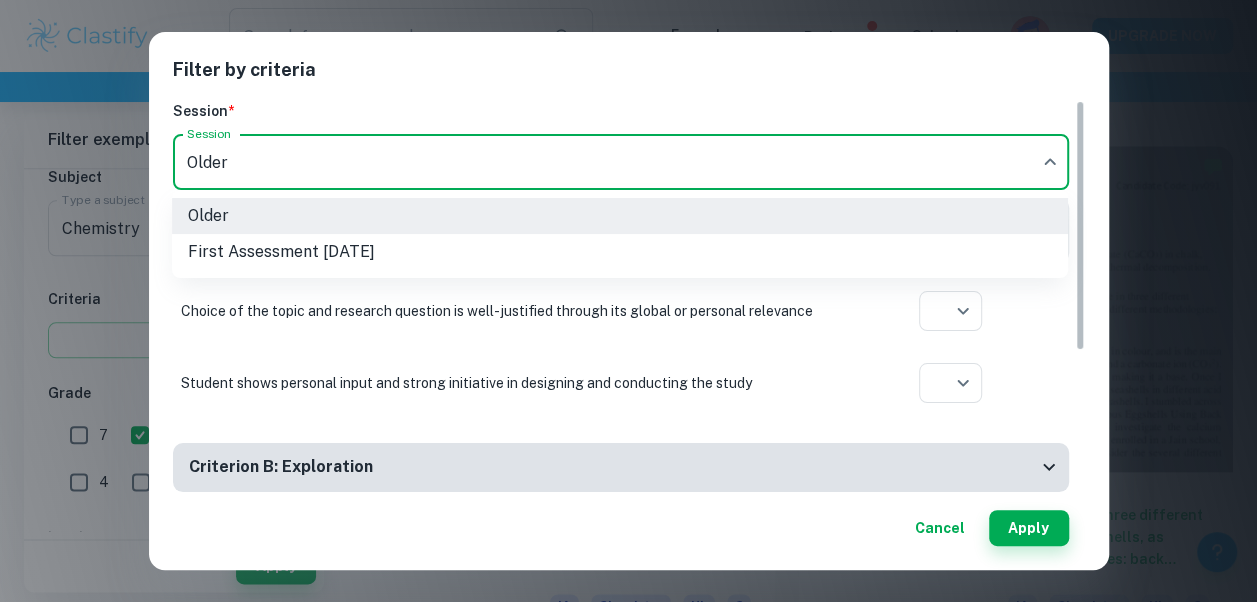 click on "We value your privacy We use cookies to enhance your browsing experience, serve personalised ads or content, and analyse our traffic. By clicking "Accept All", you consent to our use of cookies.   Cookie Policy Customise   Reject All   Accept All   Customise Consent Preferences   We use cookies to help you navigate efficiently and perform certain functions. You will find detailed information about all cookies under each consent category below. The cookies that are categorised as "Necessary" are stored on your browser as they are essential for enabling the basic functionalities of the site. ...  Show more For more information on how Google's third-party cookies operate and handle your data, see:   Google Privacy Policy Necessary Always Active Necessary cookies are required to enable the basic features of this site, such as providing secure log-in or adjusting your consent preferences. These cookies do not store any personally identifiable data. Functional Analytics Performance Advertisement Uncategorised" at bounding box center [628, -11848] 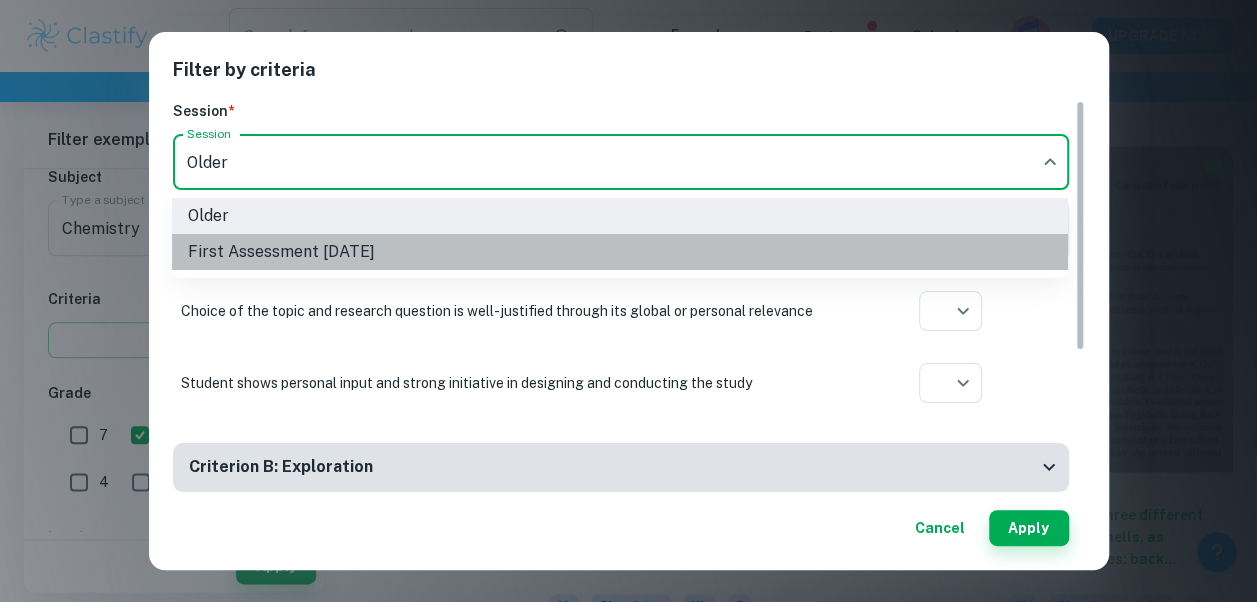 click on "First Assessment May 2025" at bounding box center (620, 252) 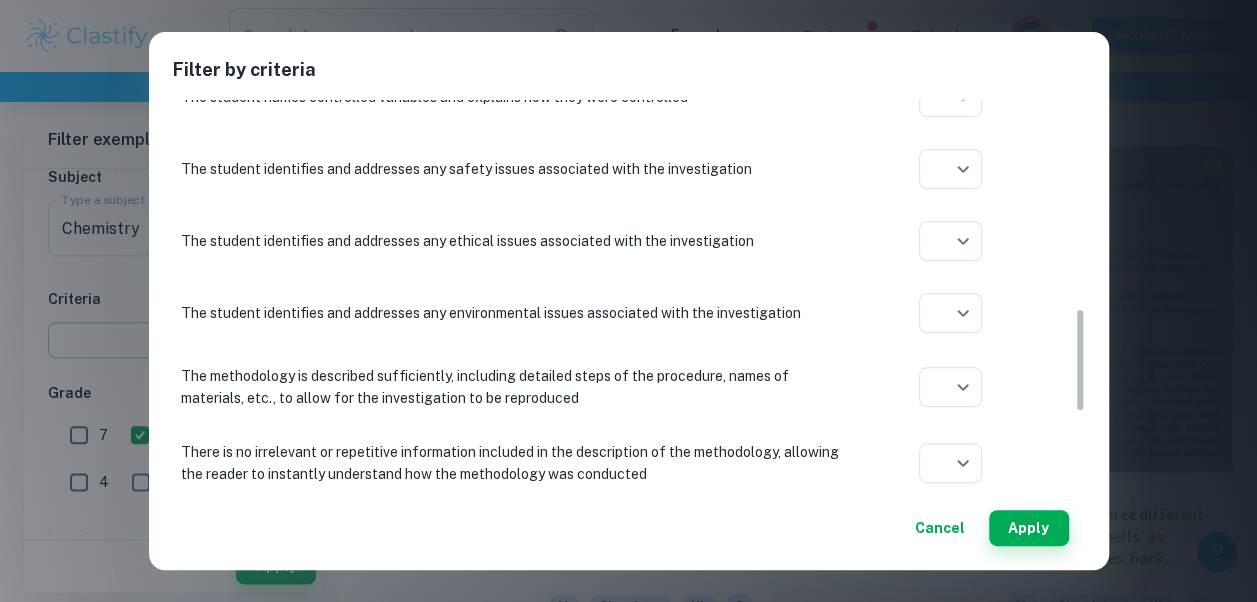 scroll, scrollTop: 1088, scrollLeft: 0, axis: vertical 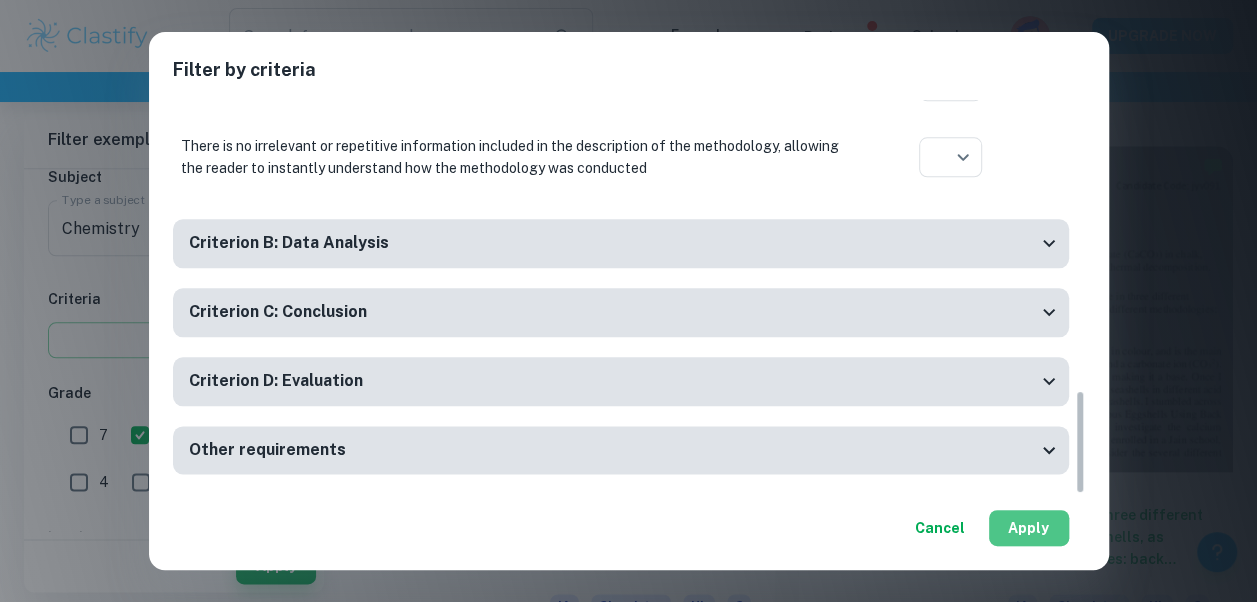 click on "Apply" at bounding box center [1029, 528] 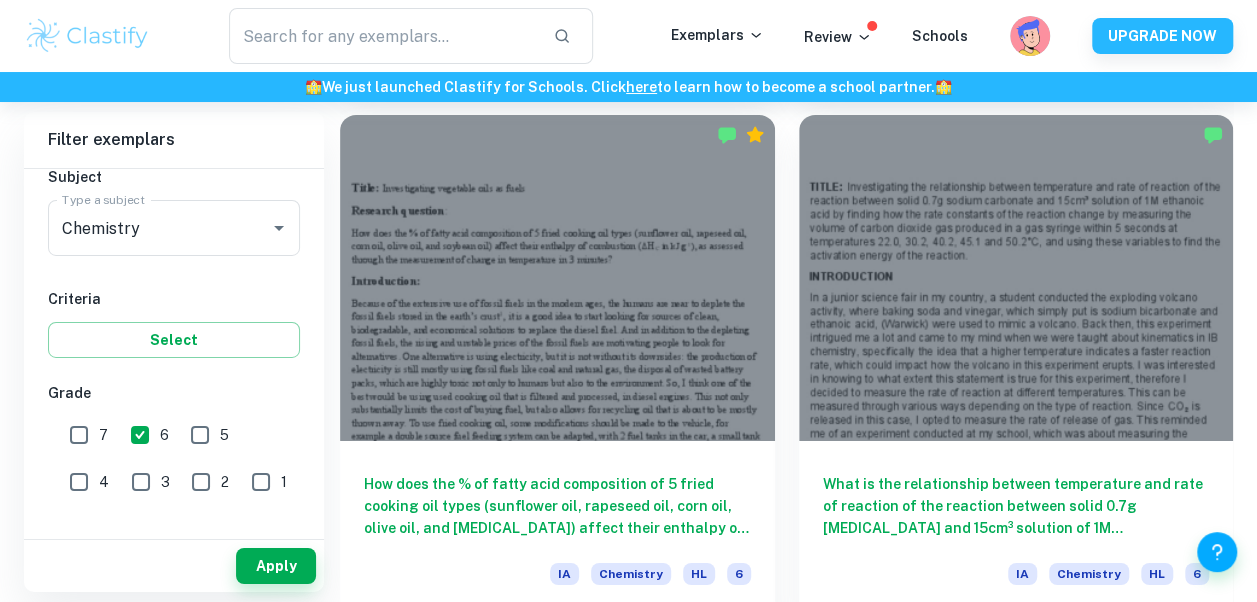 scroll, scrollTop: 3203, scrollLeft: 0, axis: vertical 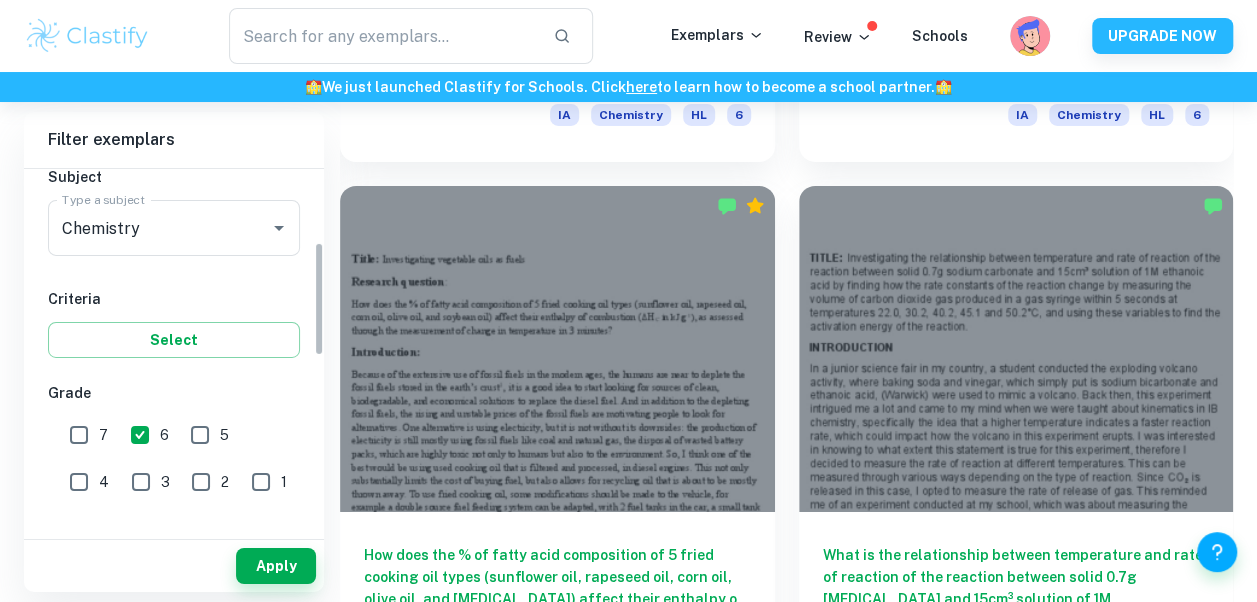 click on "7" at bounding box center [103, 435] 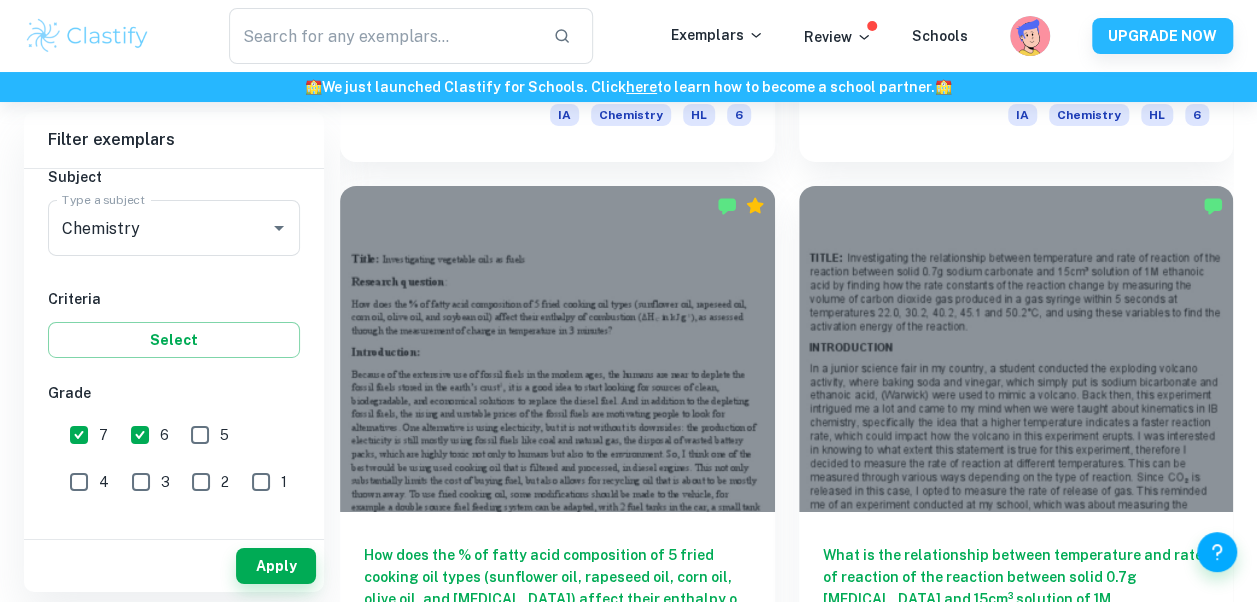 drag, startPoint x: 240, startPoint y: 532, endPoint x: 245, endPoint y: 542, distance: 11.18034 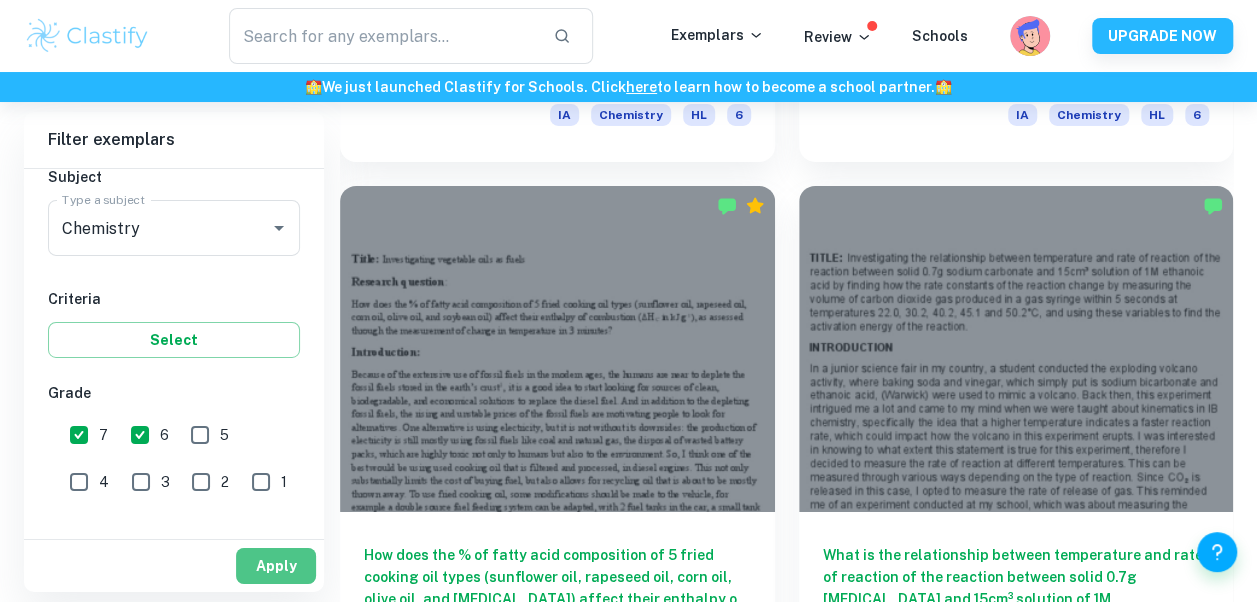 drag, startPoint x: 245, startPoint y: 542, endPoint x: 254, endPoint y: 555, distance: 15.811388 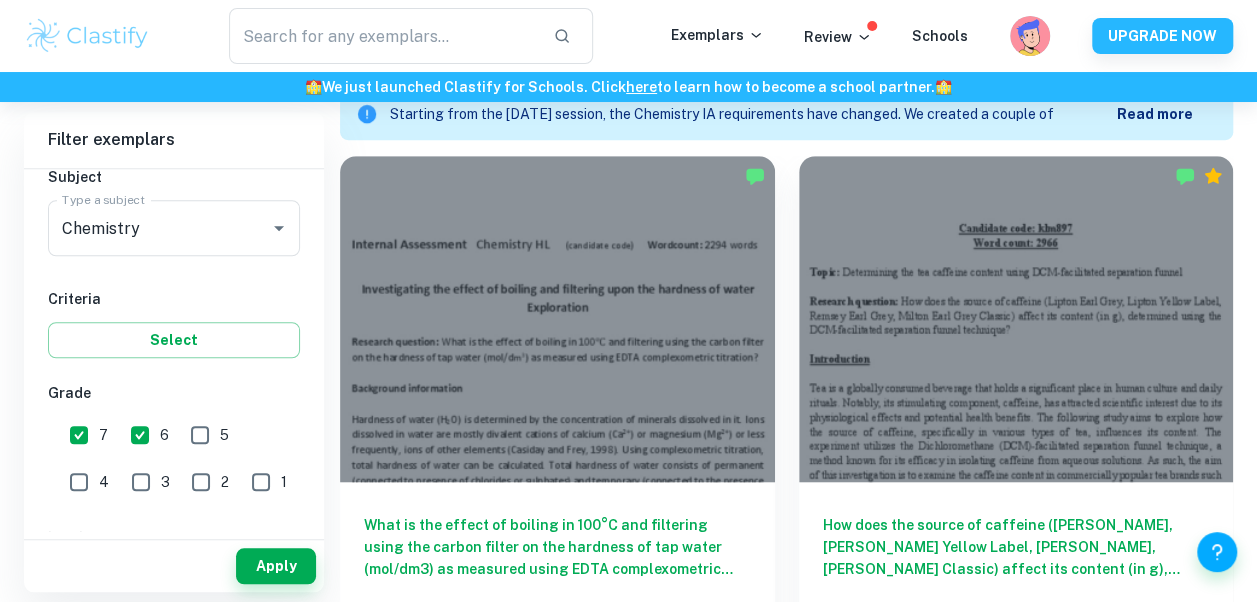 scroll, scrollTop: 665, scrollLeft: 0, axis: vertical 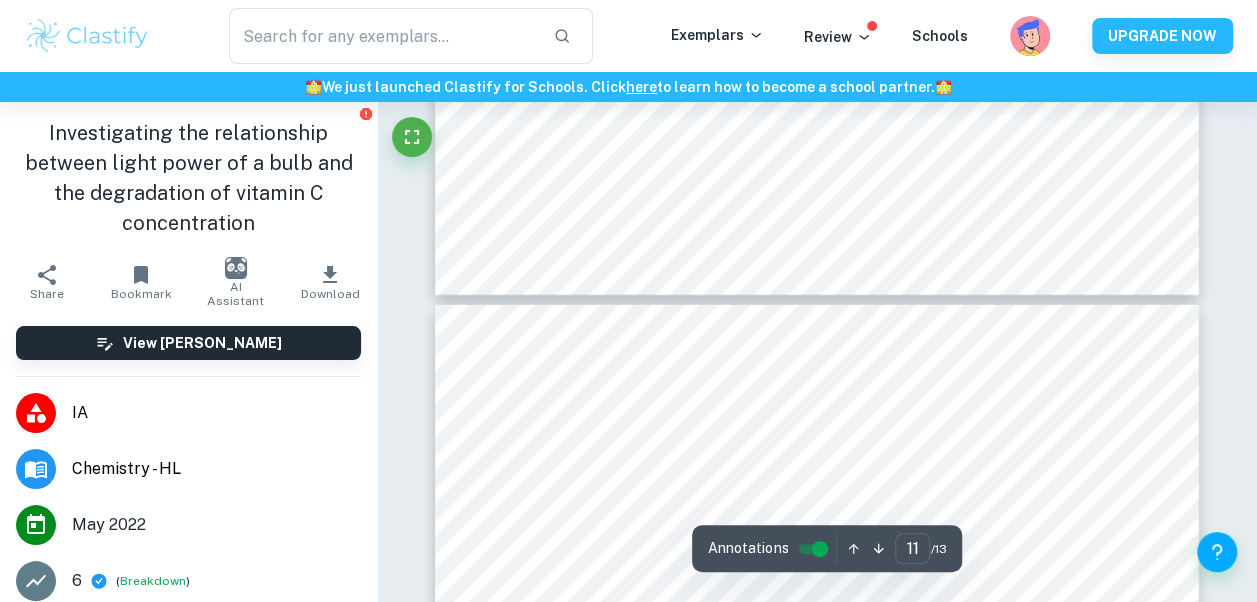 type on "10" 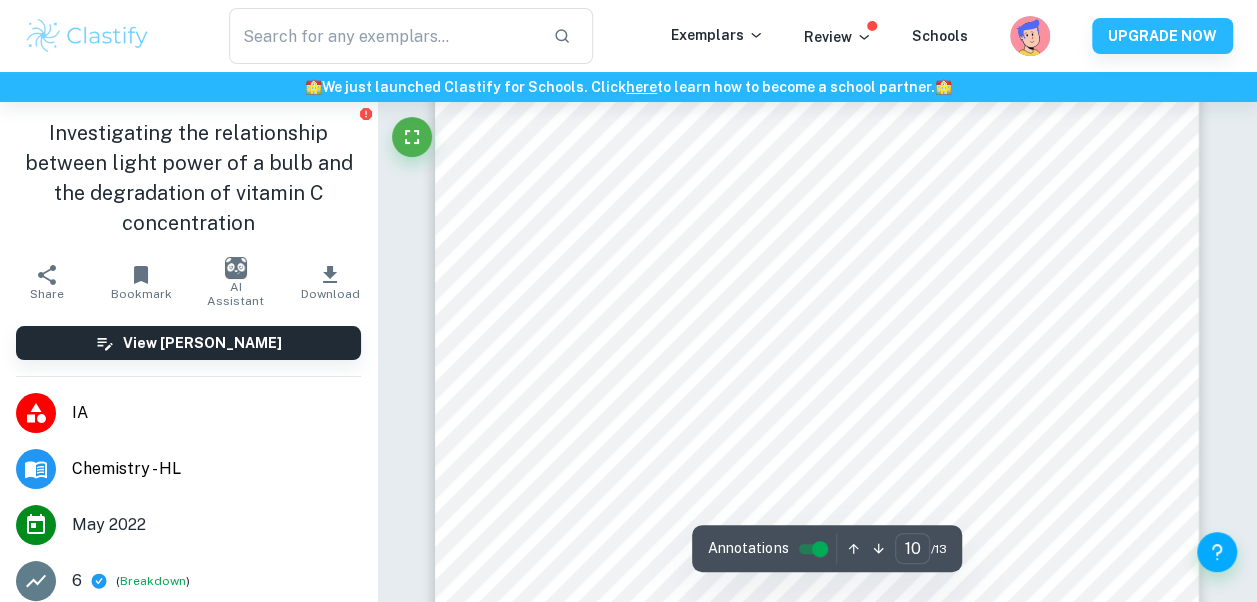 scroll, scrollTop: 9479, scrollLeft: 0, axis: vertical 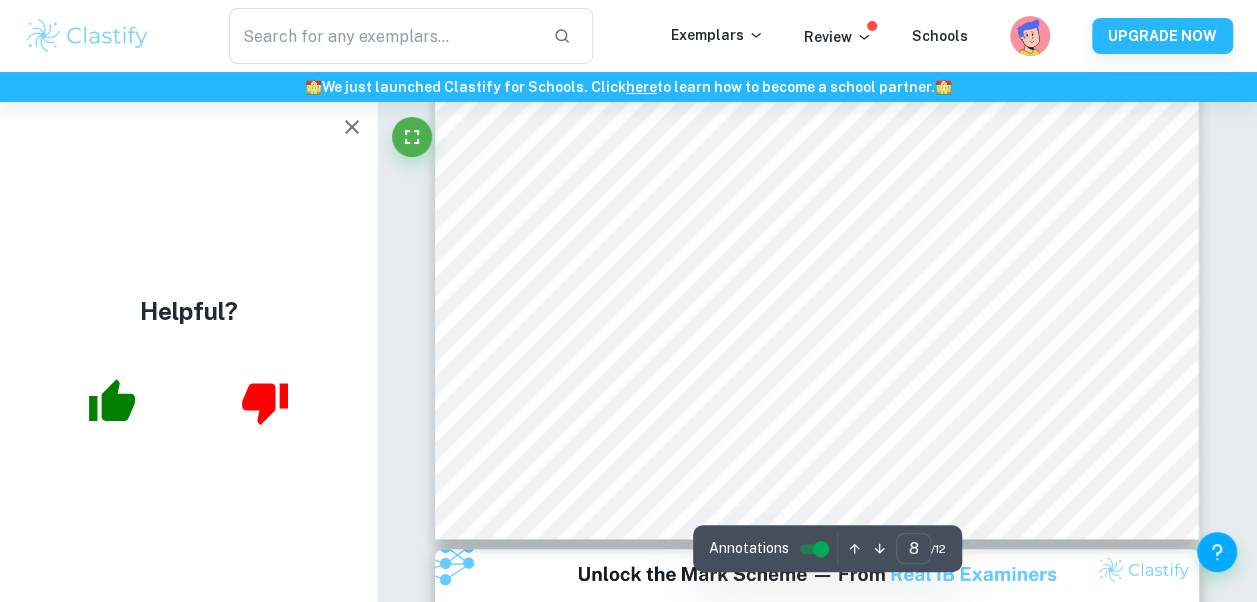 type on "9" 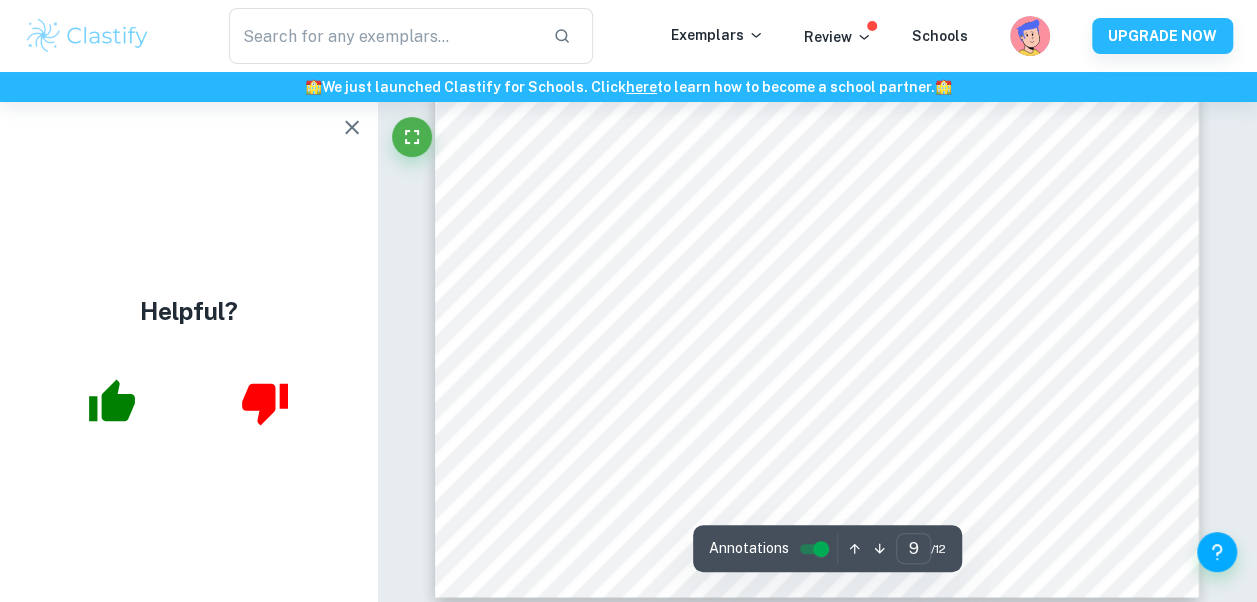 scroll, scrollTop: 8860, scrollLeft: 0, axis: vertical 